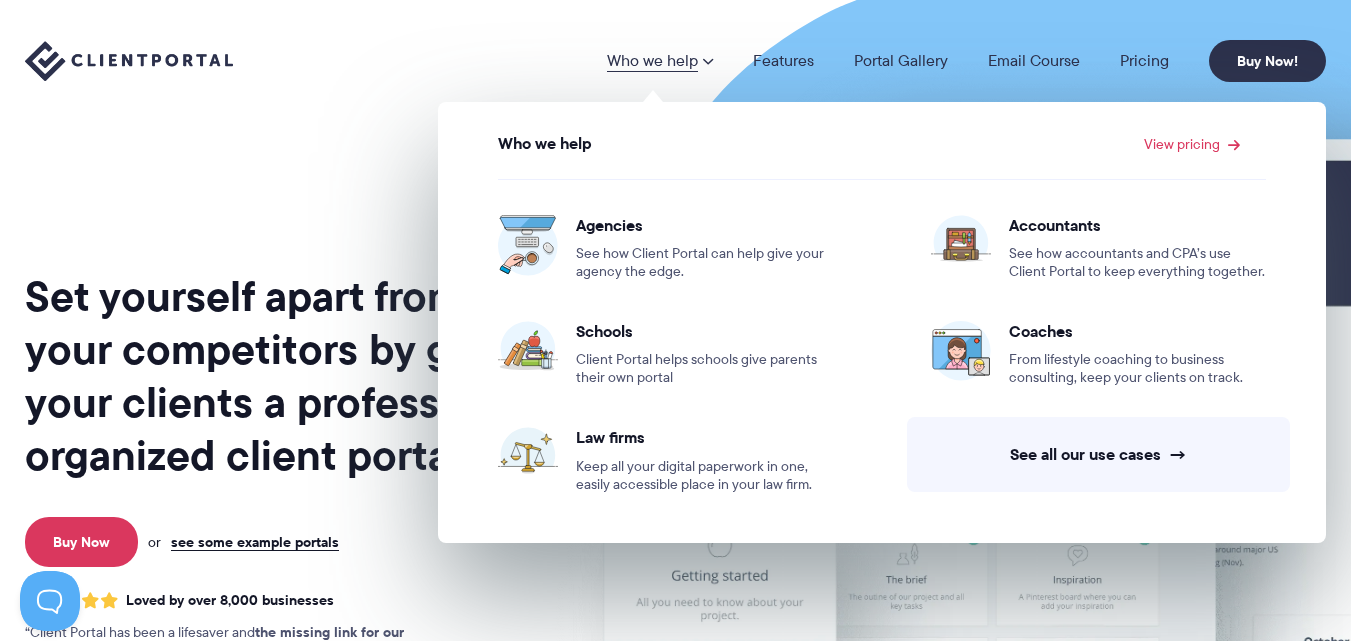 scroll, scrollTop: 0, scrollLeft: 0, axis: both 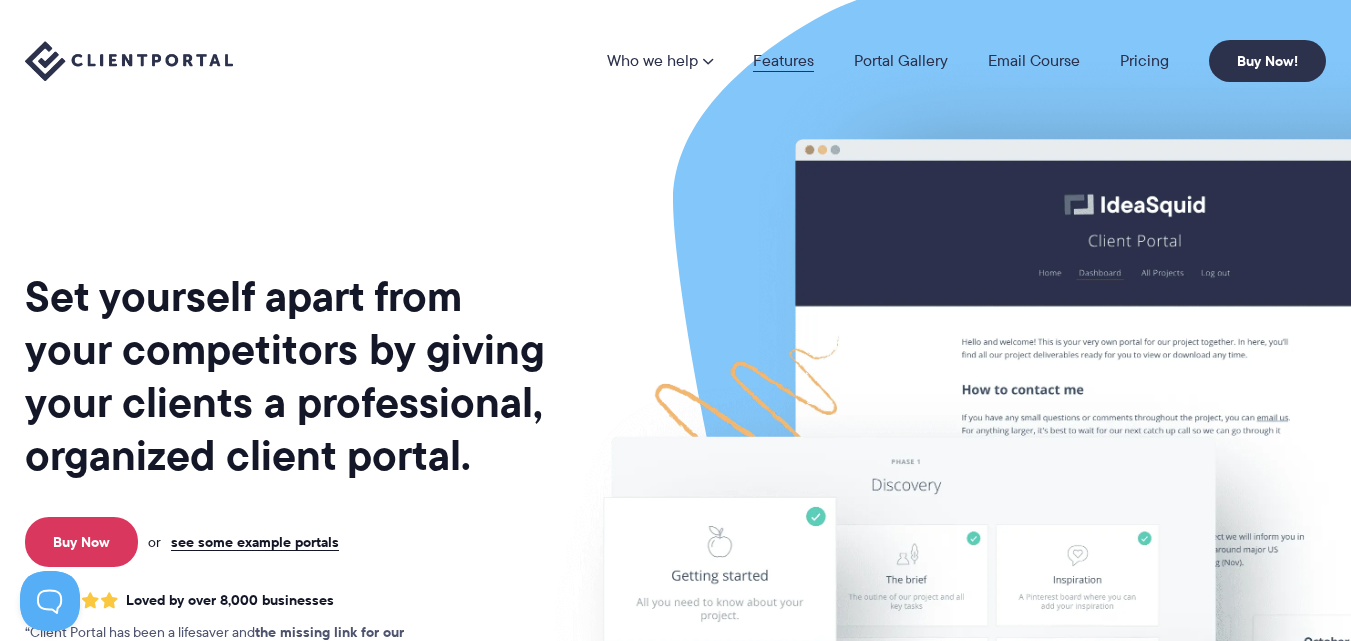 click on "Features" at bounding box center [783, 61] 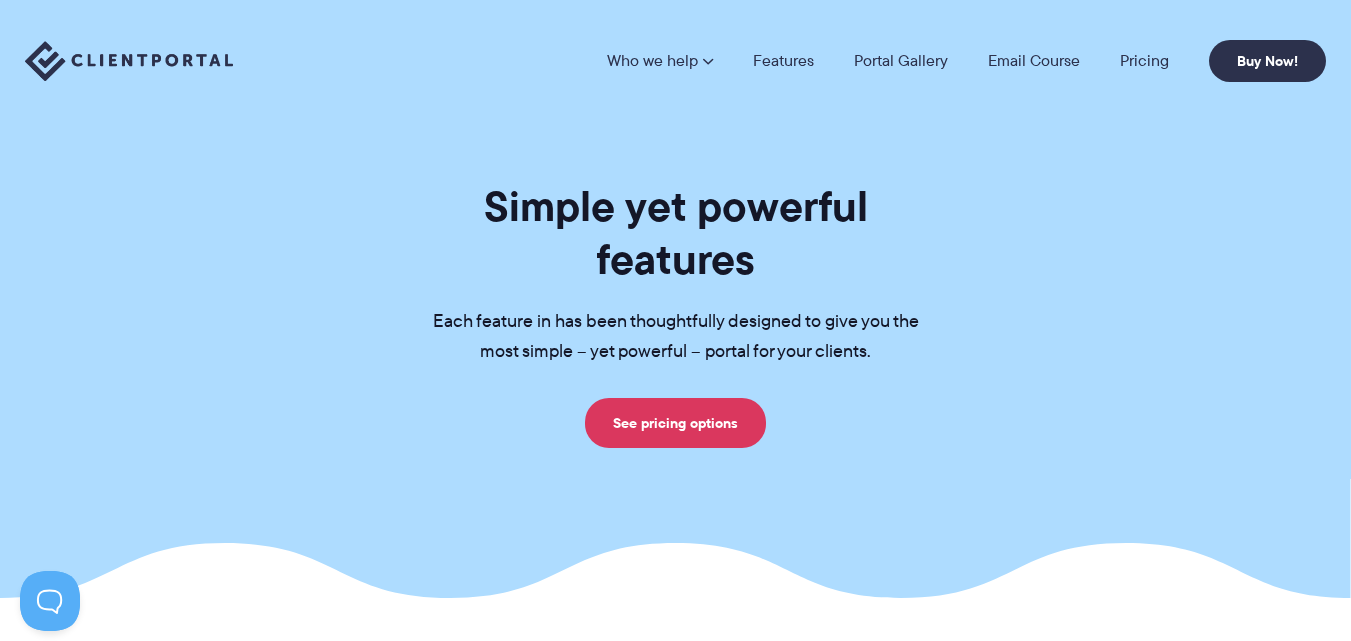 scroll, scrollTop: 0, scrollLeft: 0, axis: both 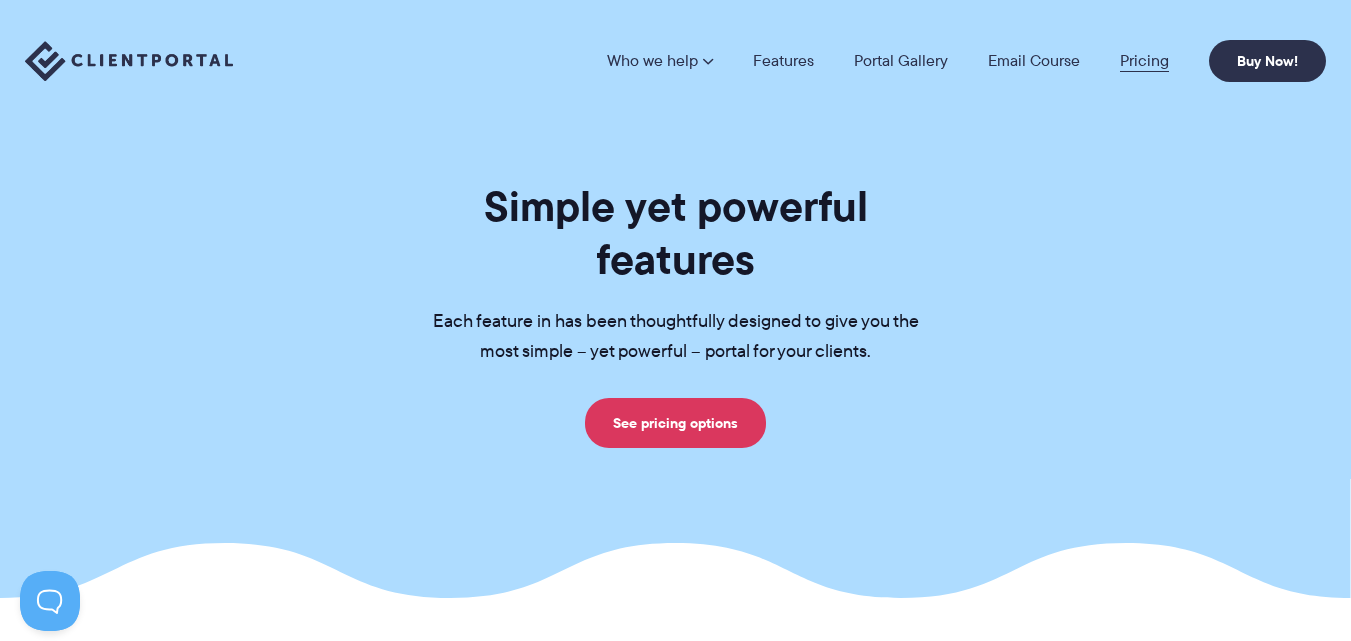 click on "Pricing" at bounding box center (1144, 61) 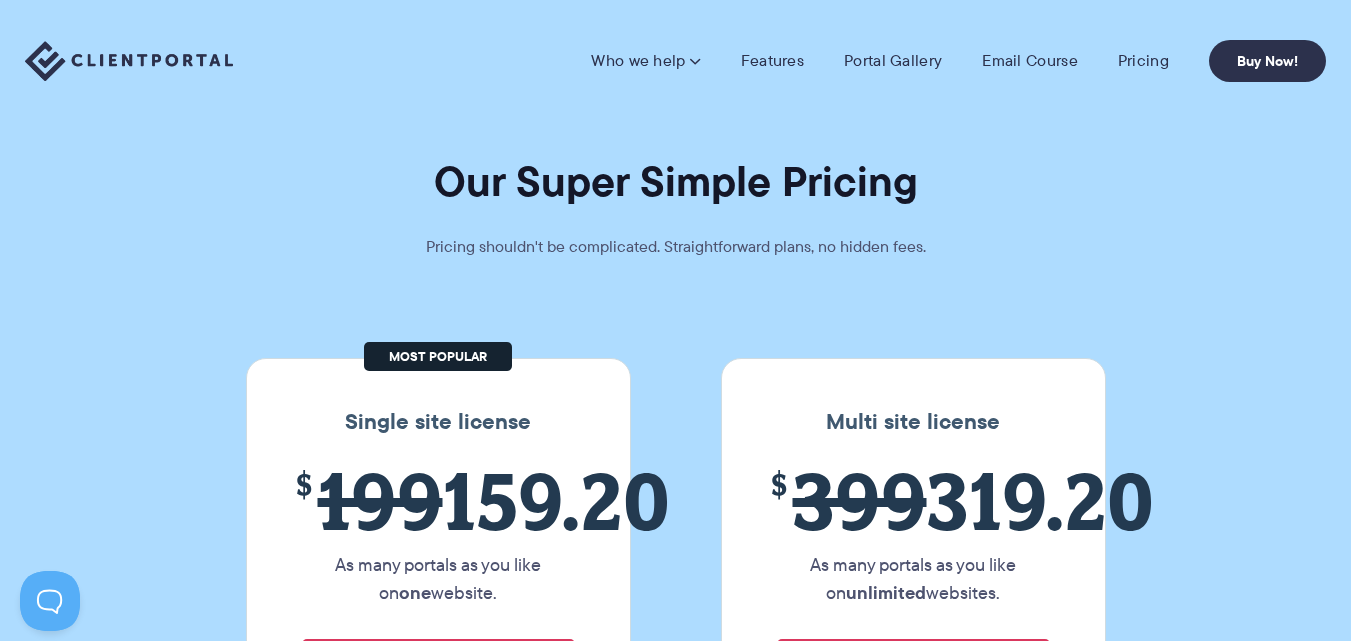 scroll, scrollTop: 0, scrollLeft: 0, axis: both 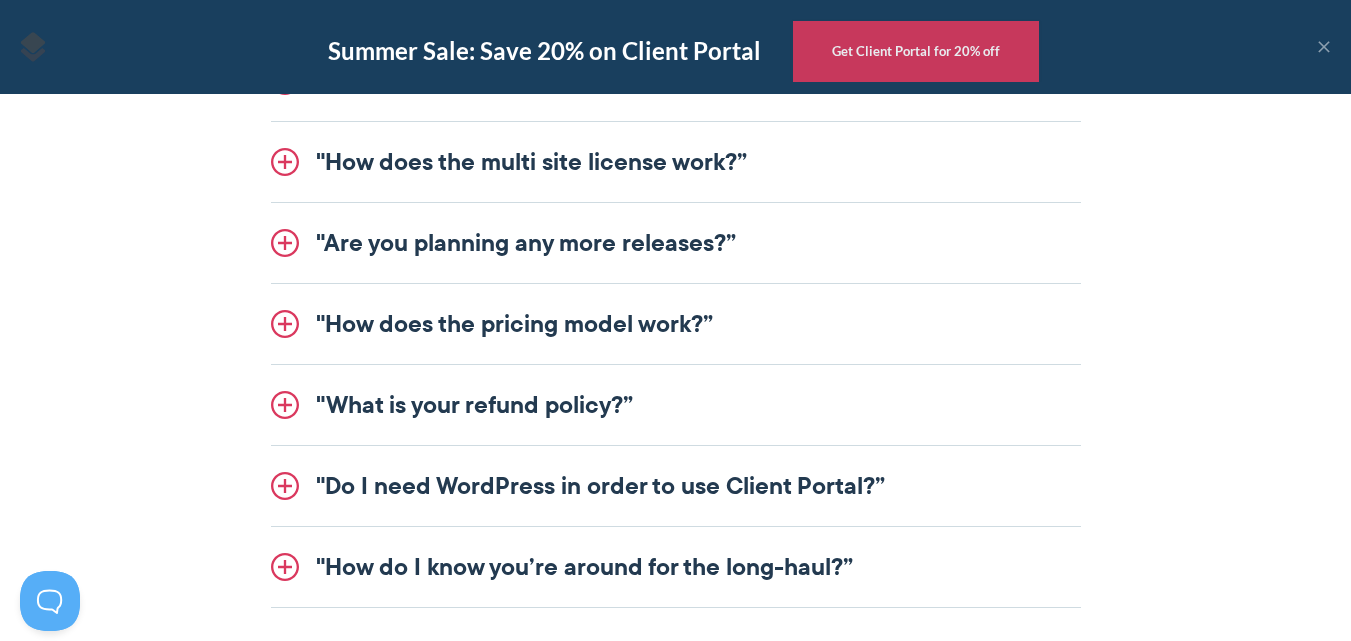 click on ""Are you planning any more releases?”" at bounding box center [676, 243] 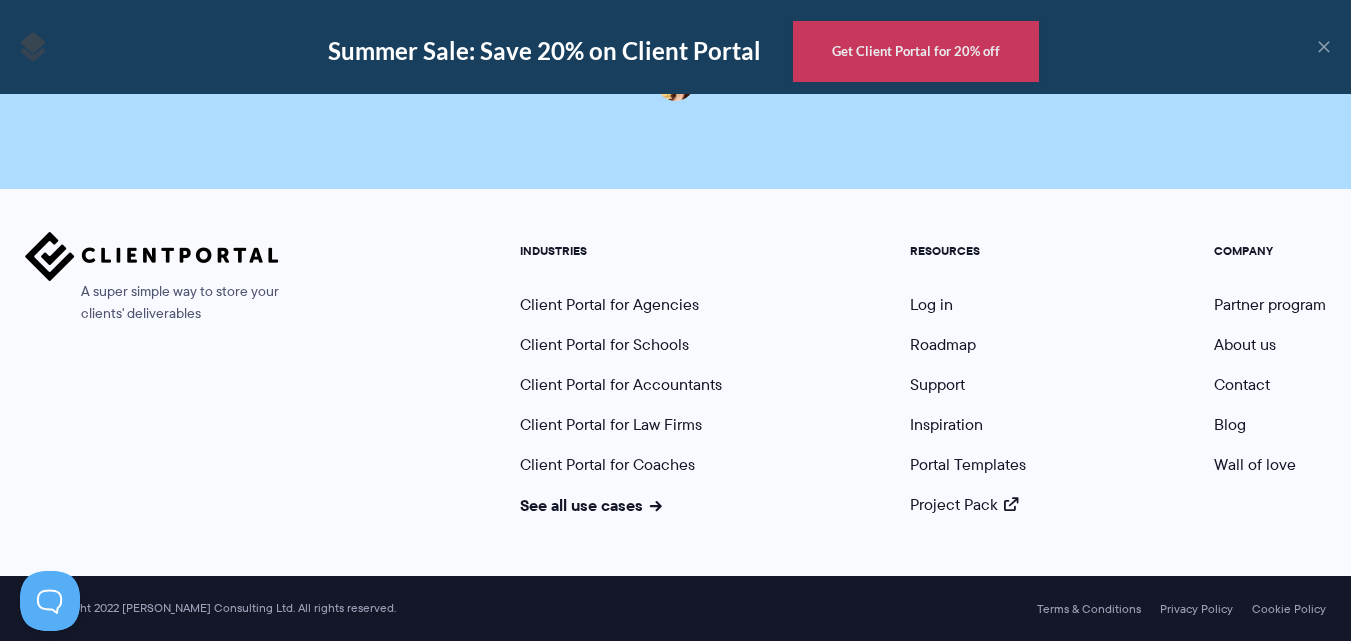 scroll, scrollTop: 5240, scrollLeft: 0, axis: vertical 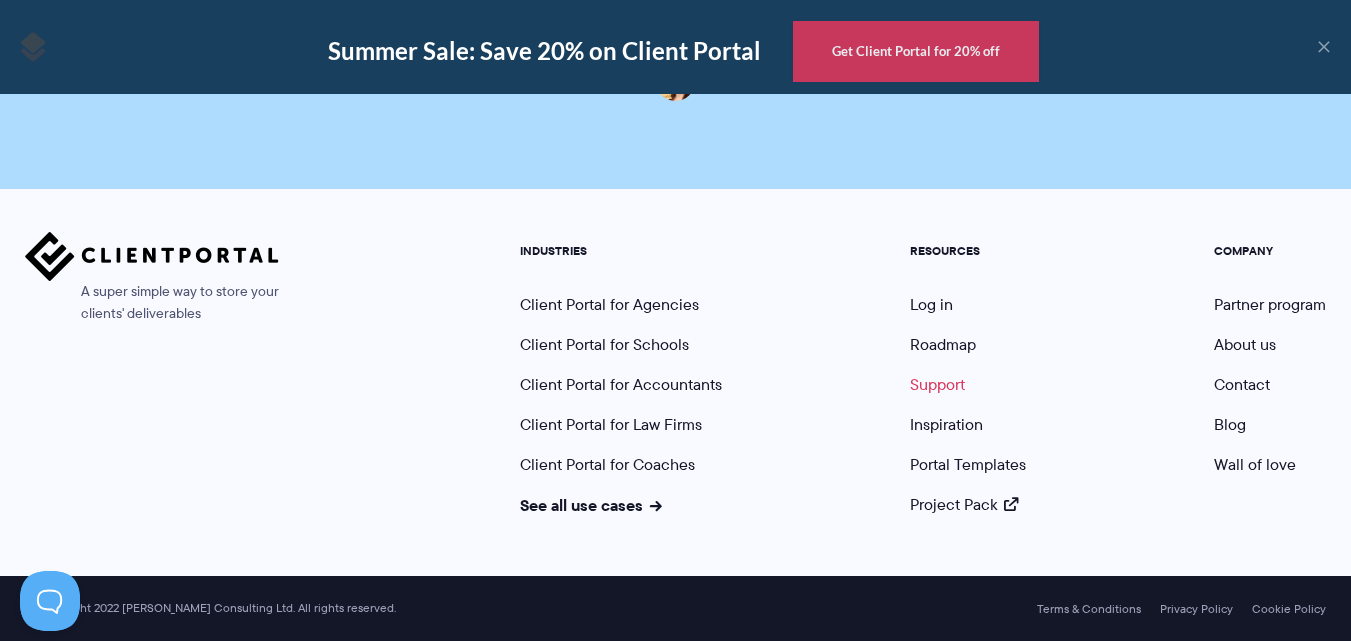 click on "Support" at bounding box center (937, 384) 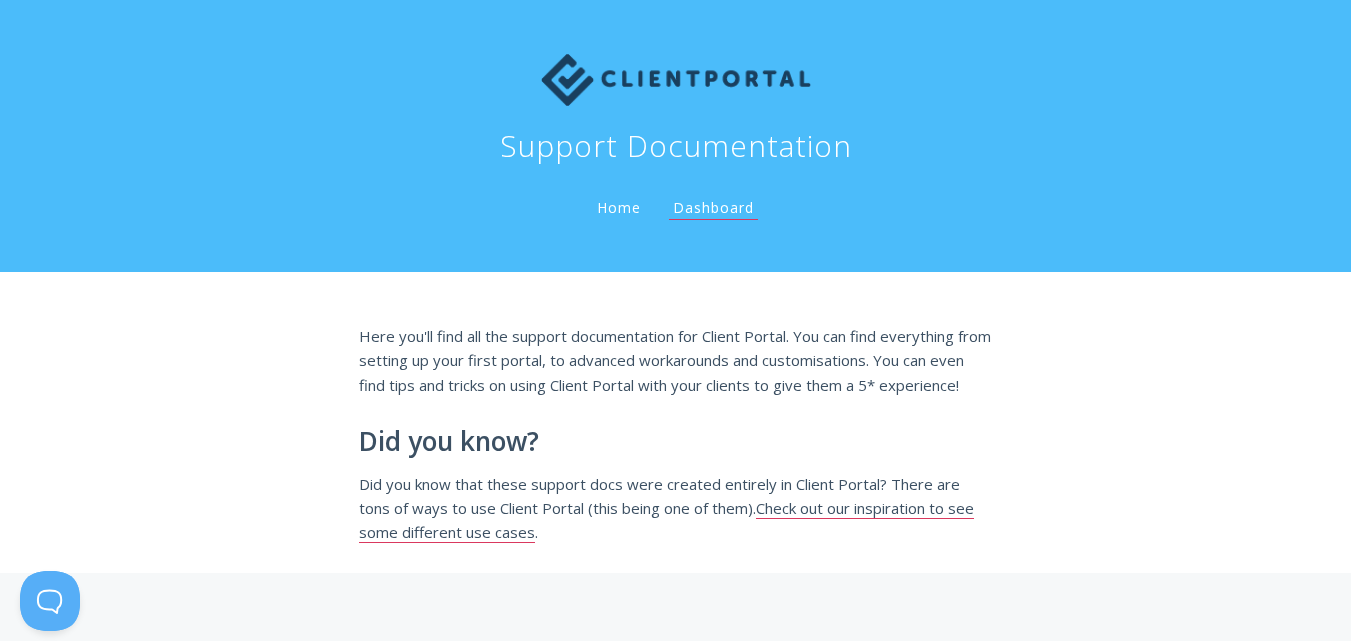 scroll, scrollTop: 0, scrollLeft: 0, axis: both 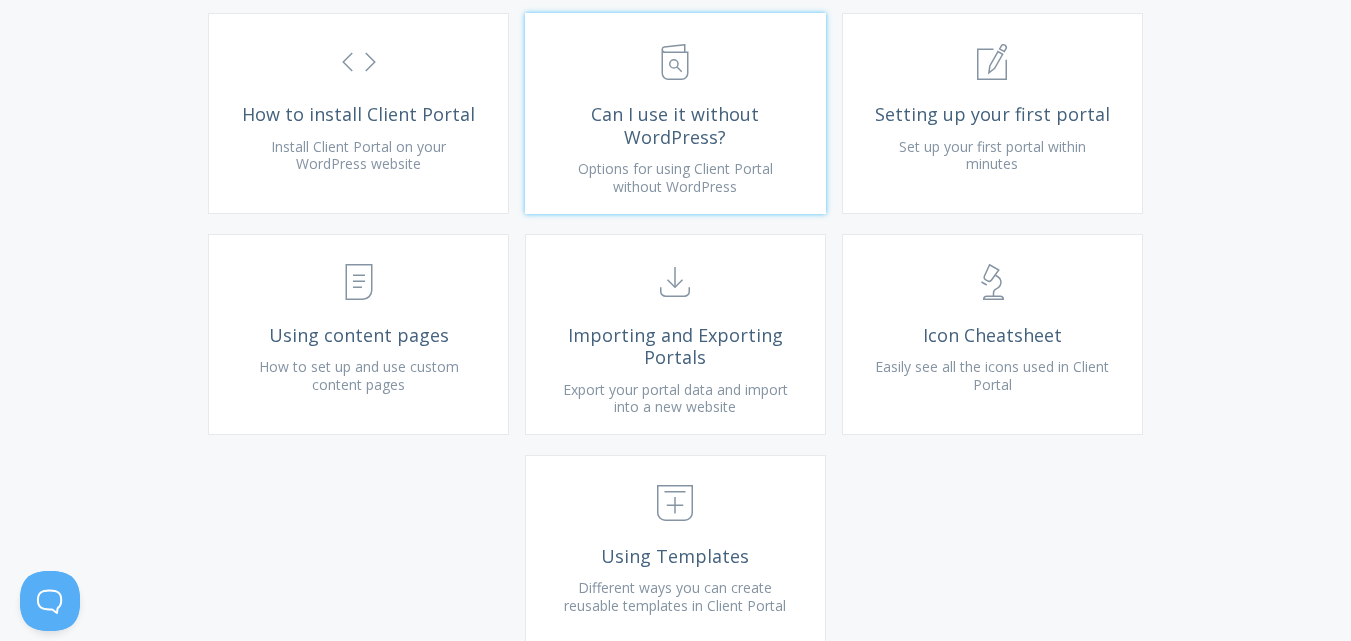 click on "Can I use it without WordPress?" at bounding box center [675, 125] 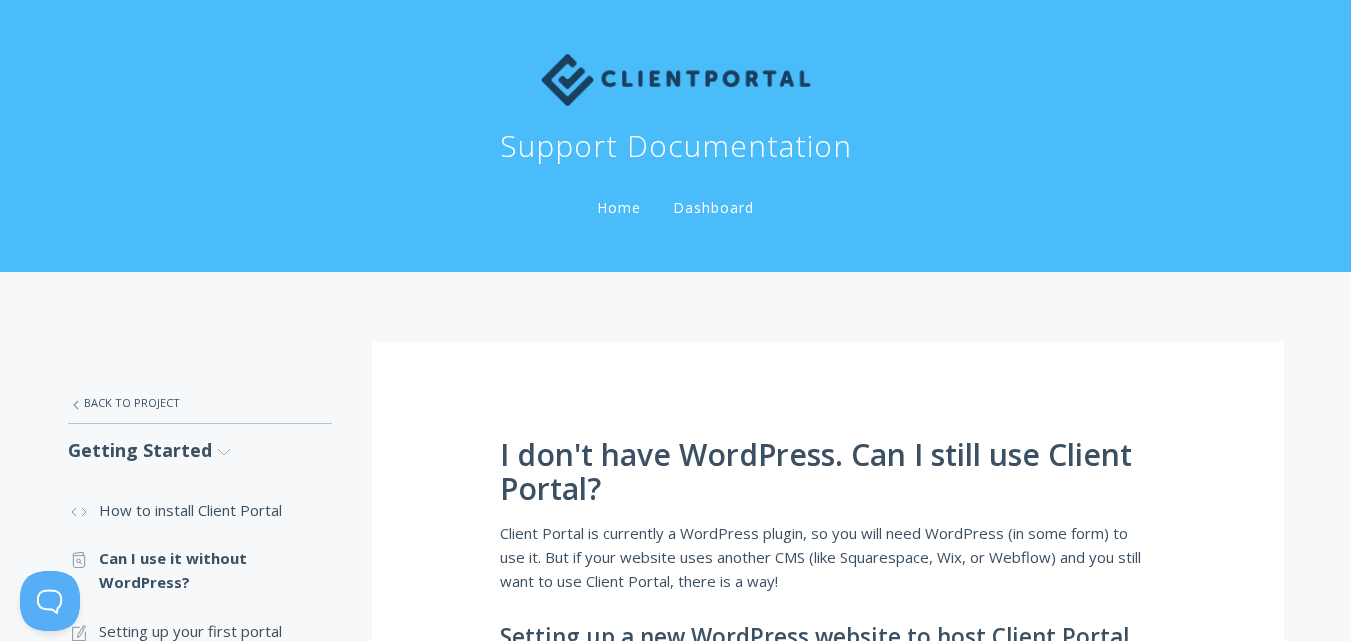 scroll, scrollTop: 0, scrollLeft: 0, axis: both 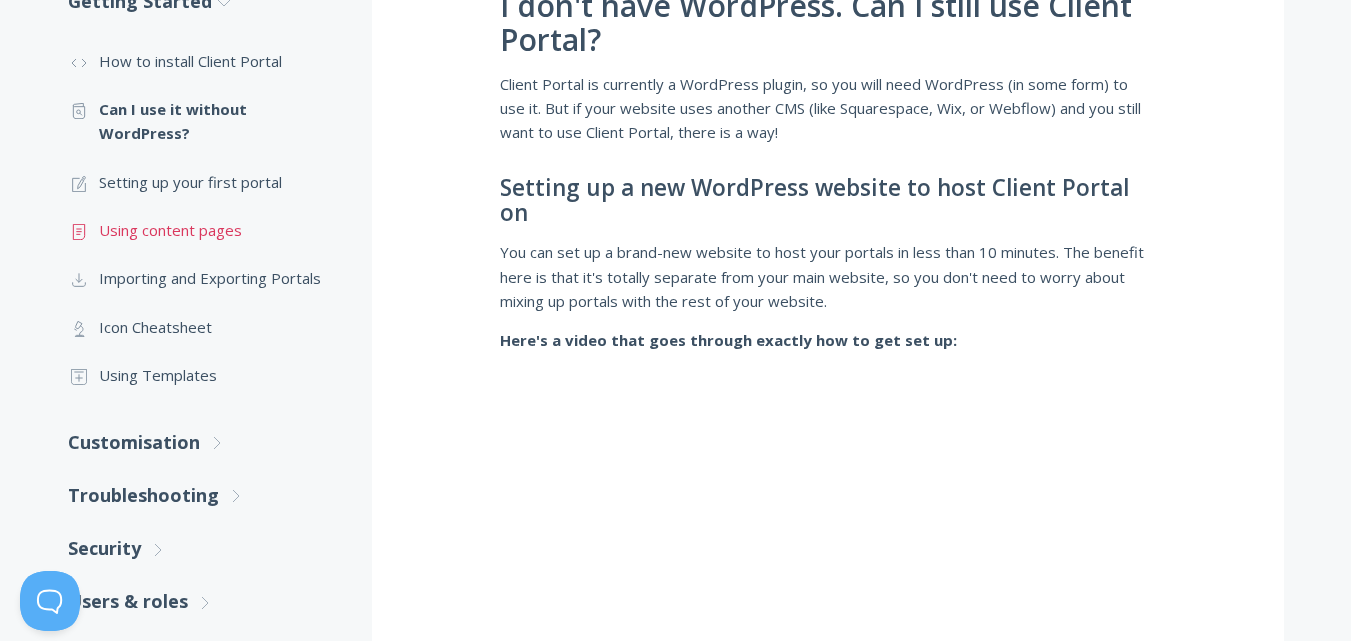 click on ".st0{fill:none;stroke:#000000;stroke-width:2;stroke-miterlimit:10;}
Untitled-15                  Using content pages" at bounding box center [200, 230] 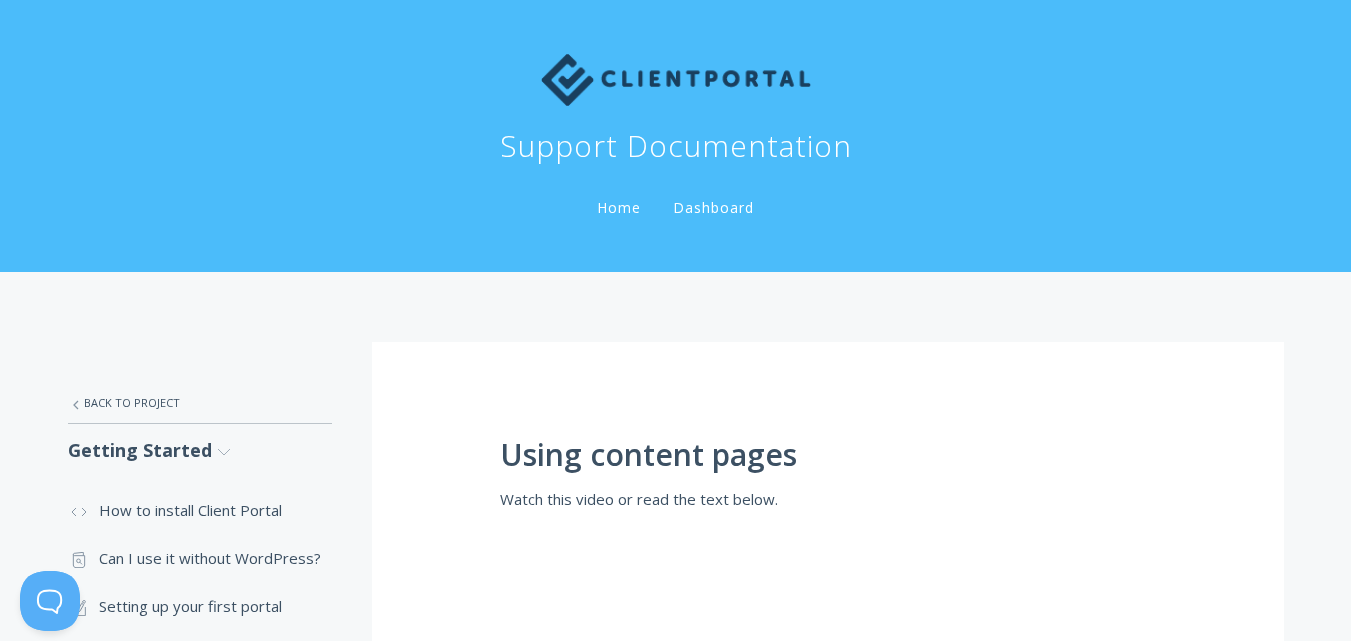scroll, scrollTop: 0, scrollLeft: 0, axis: both 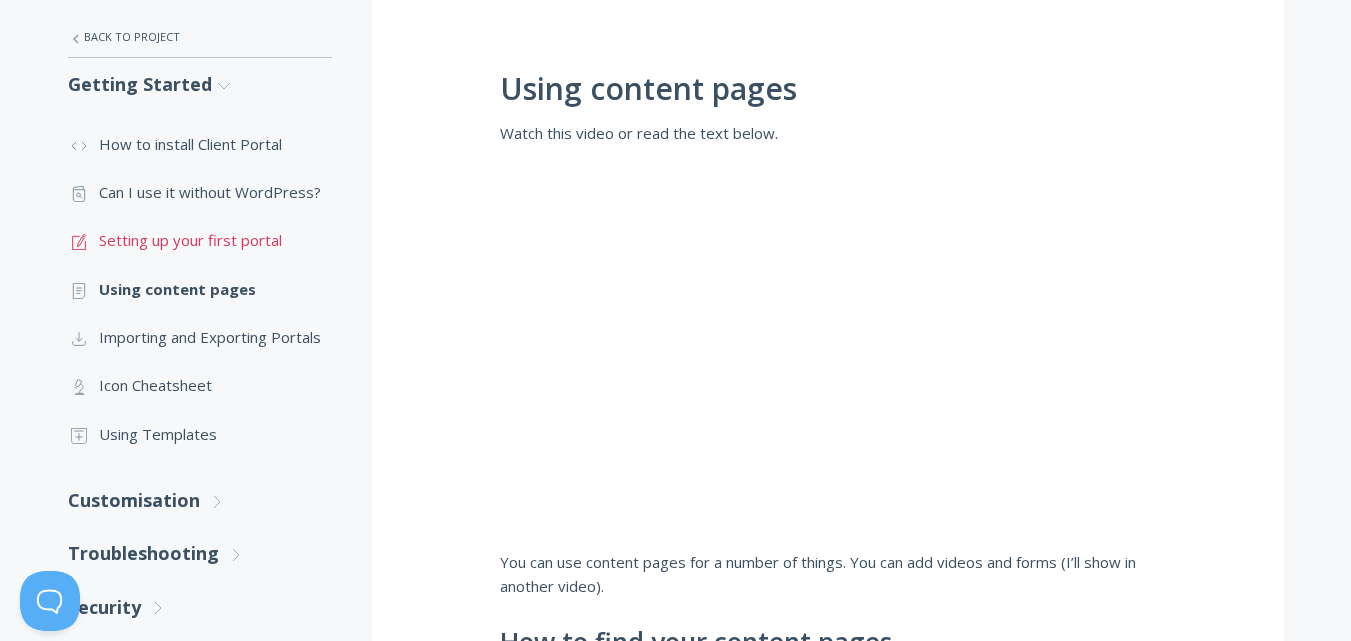 click on ".st0{fill:none;stroke:#000000;stroke-width:2;stroke-miterlimit:10;}
1. General                Setting up your first portal" at bounding box center (200, 240) 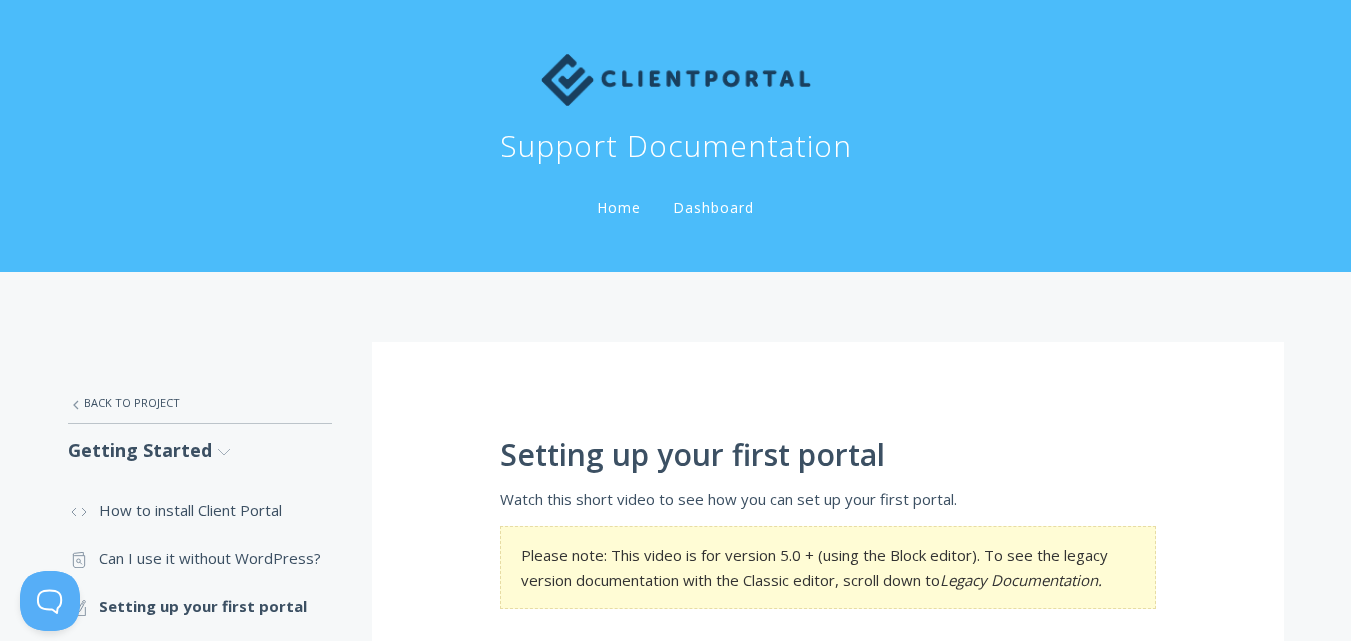scroll, scrollTop: 0, scrollLeft: 0, axis: both 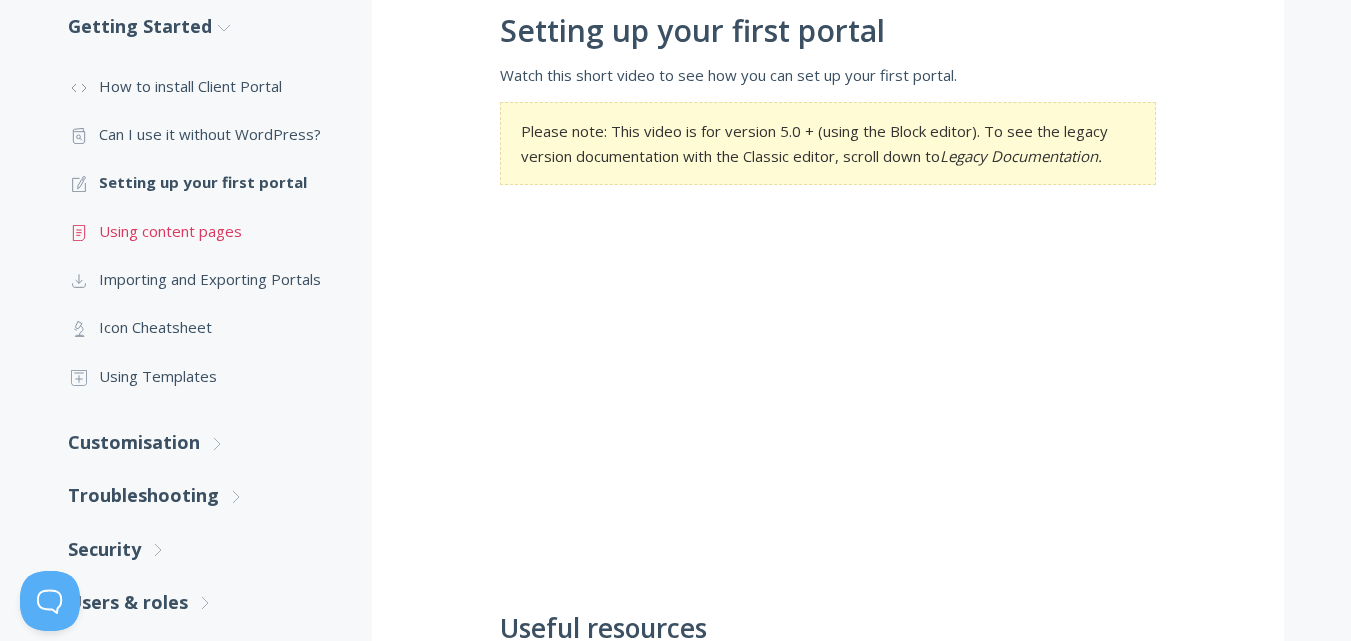click on ".st0{fill:none;stroke:#000000;stroke-width:2;stroke-miterlimit:10;}
Untitled-15                  Using content pages" at bounding box center (200, 231) 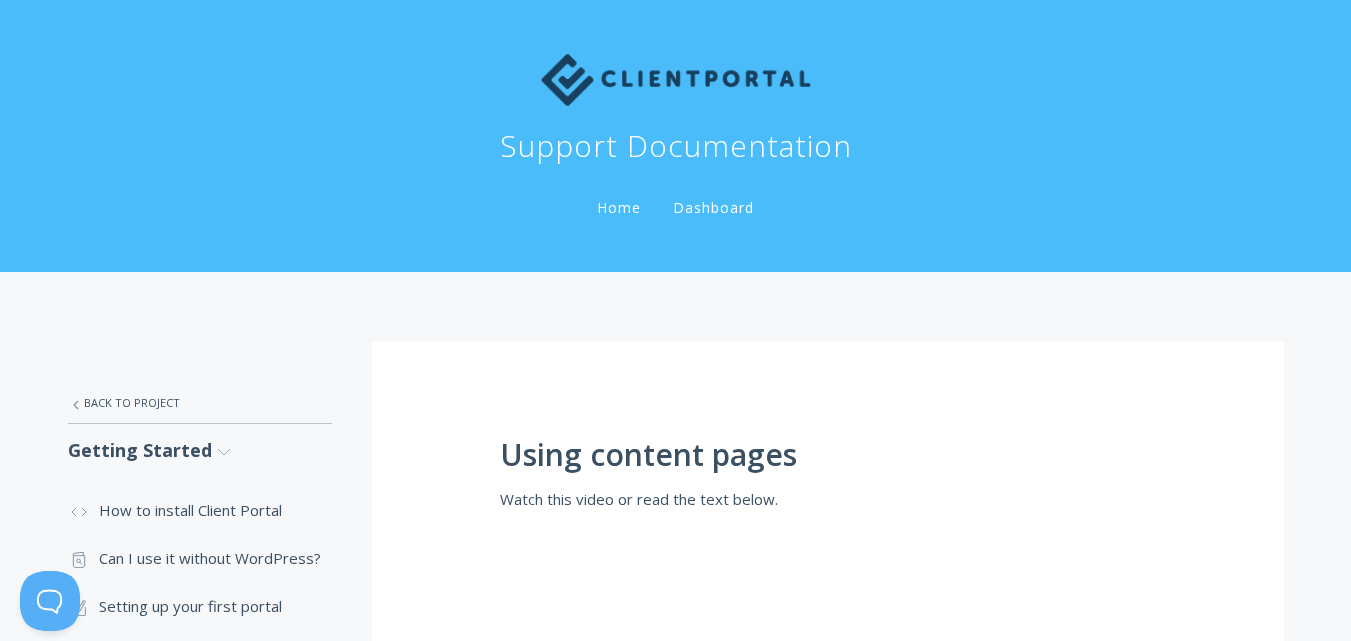 scroll, scrollTop: 0, scrollLeft: 0, axis: both 